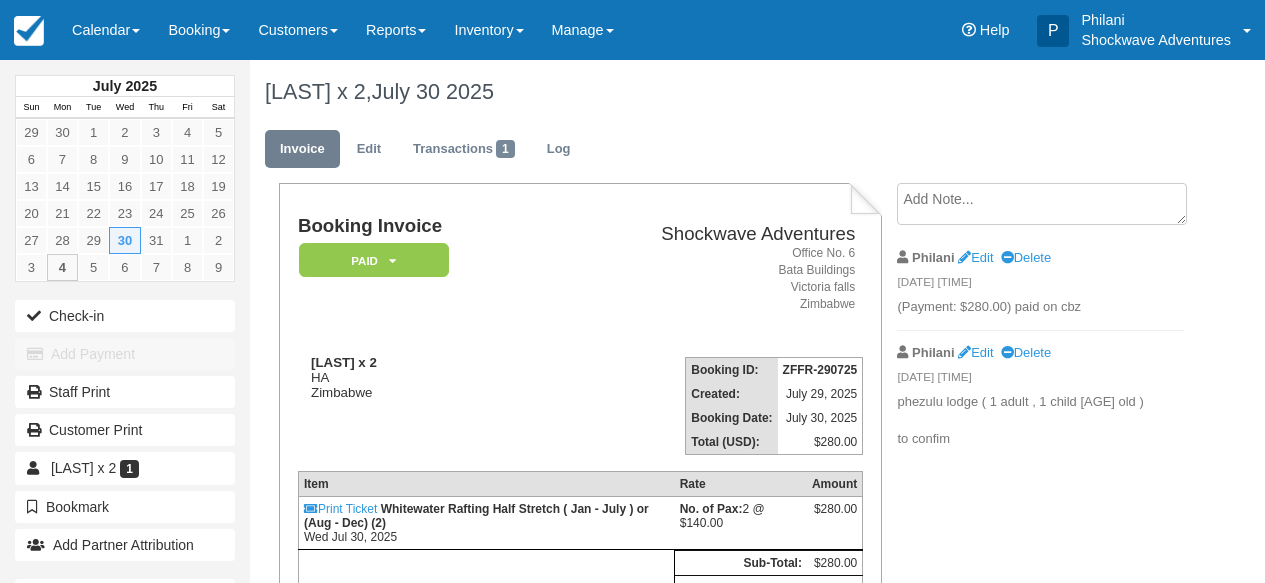 scroll, scrollTop: 0, scrollLeft: 0, axis: both 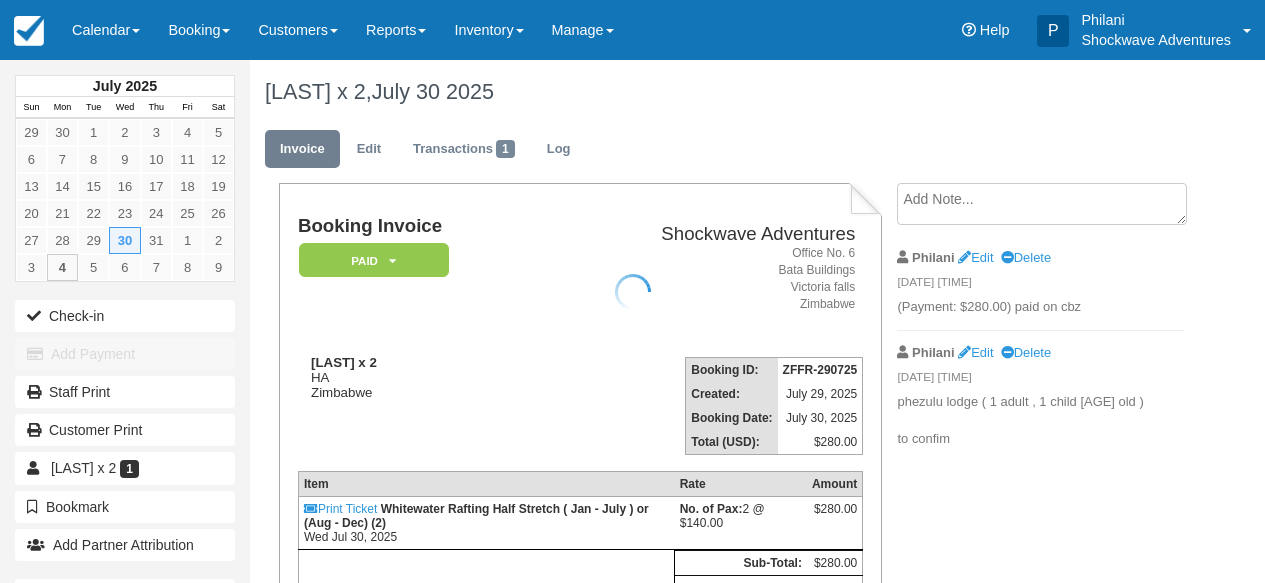 click at bounding box center [632, 291] 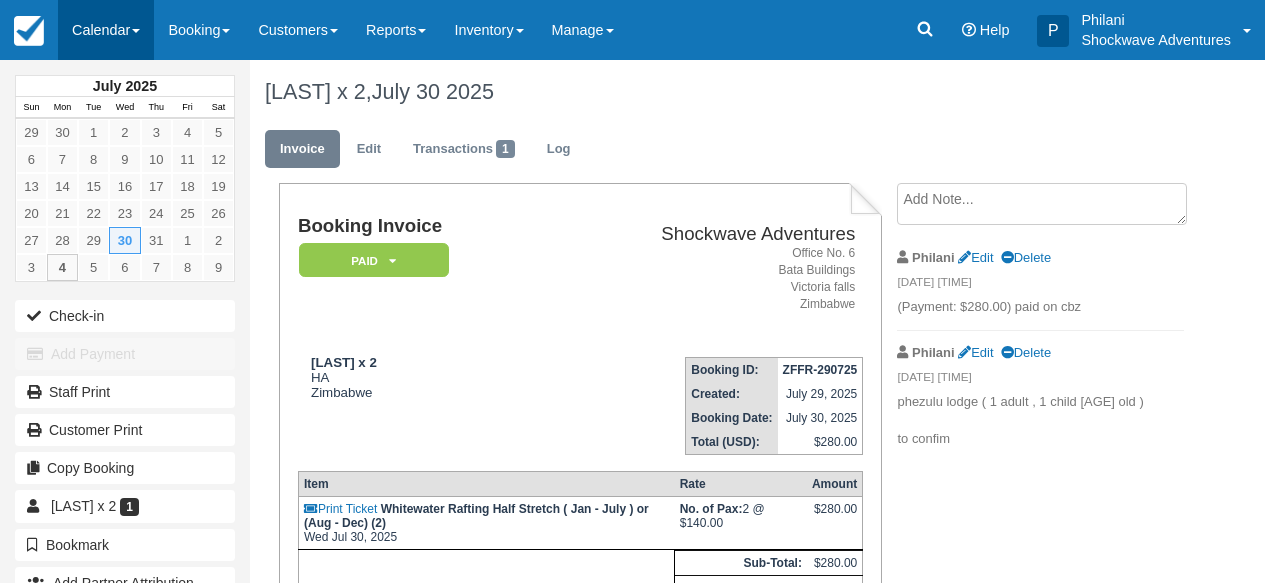 click on "Calendar" at bounding box center (106, 30) 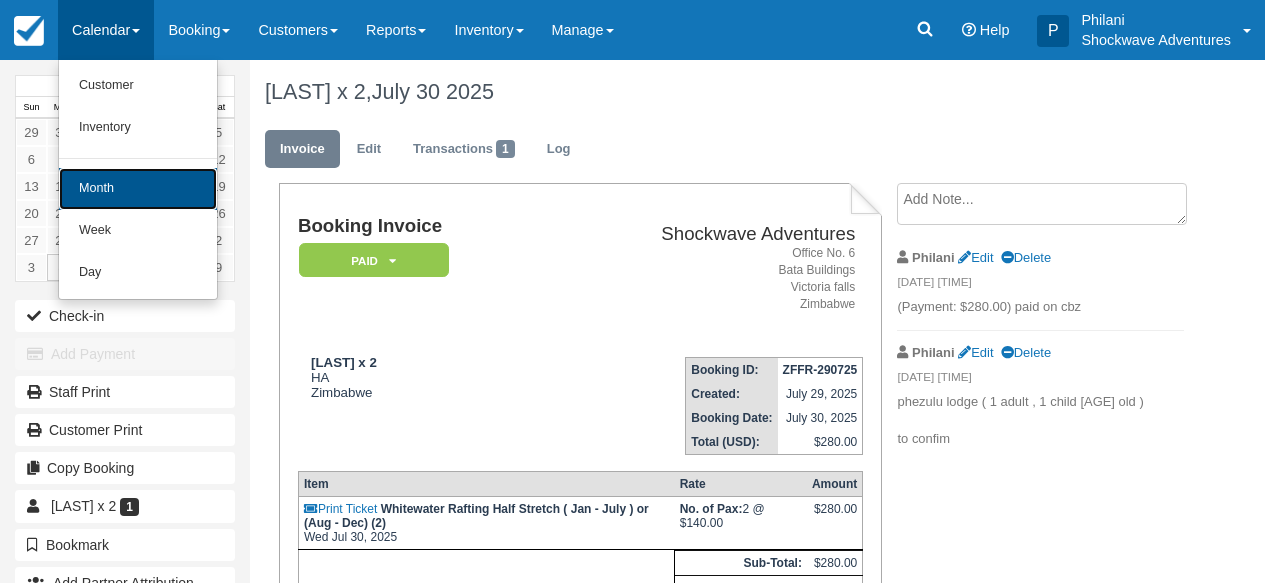 click on "Month" at bounding box center [138, 189] 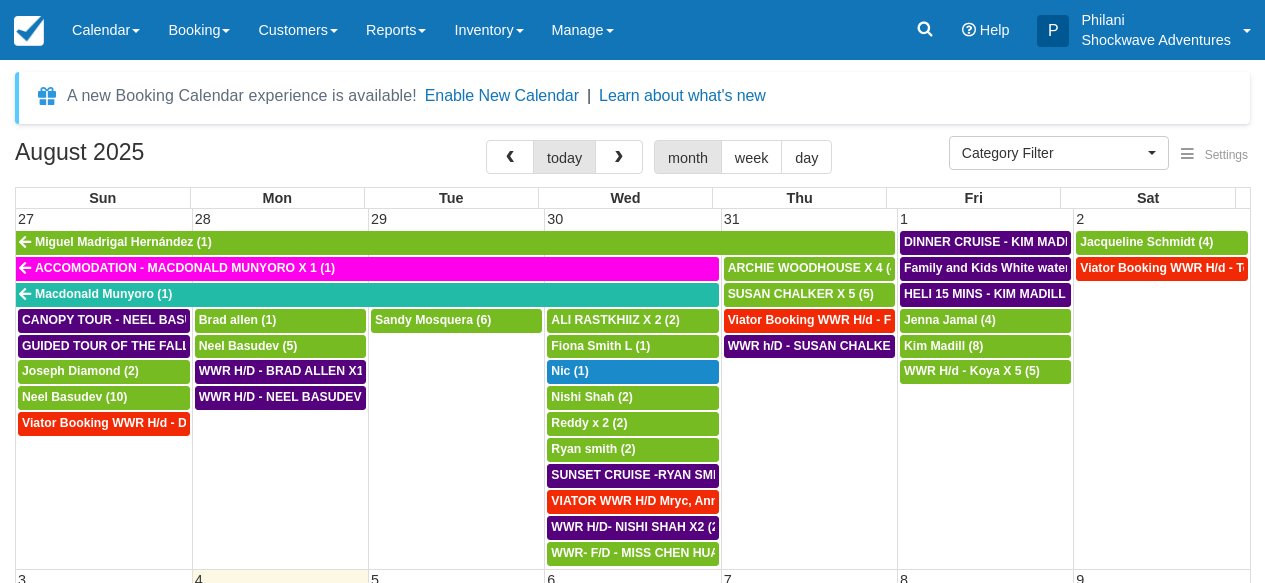 select 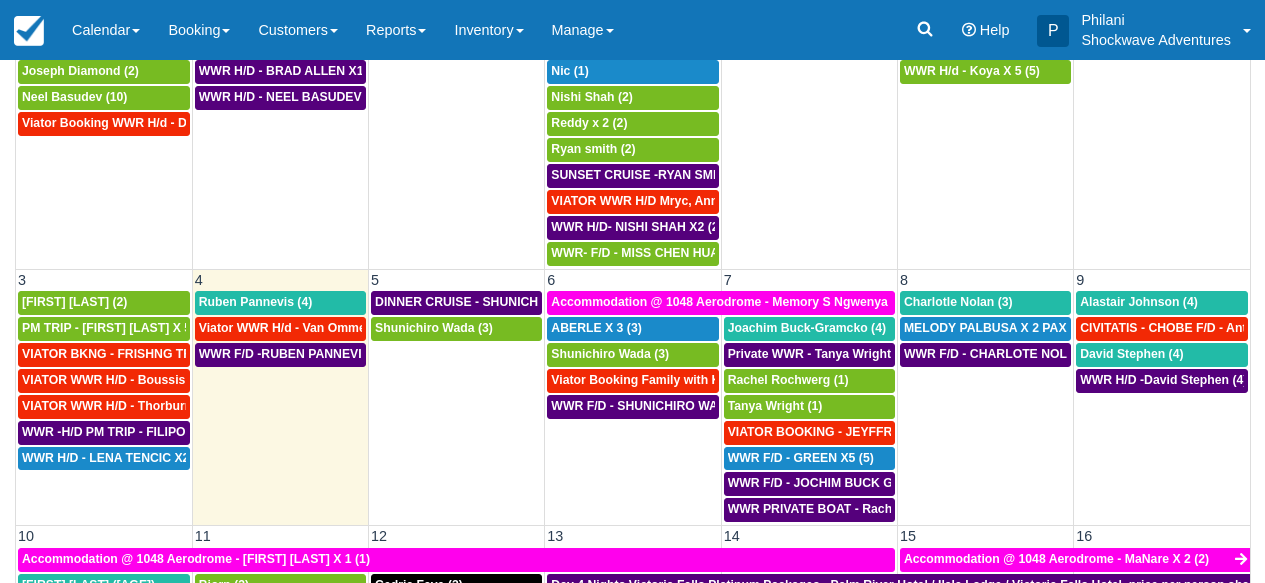 scroll, scrollTop: 319, scrollLeft: 0, axis: vertical 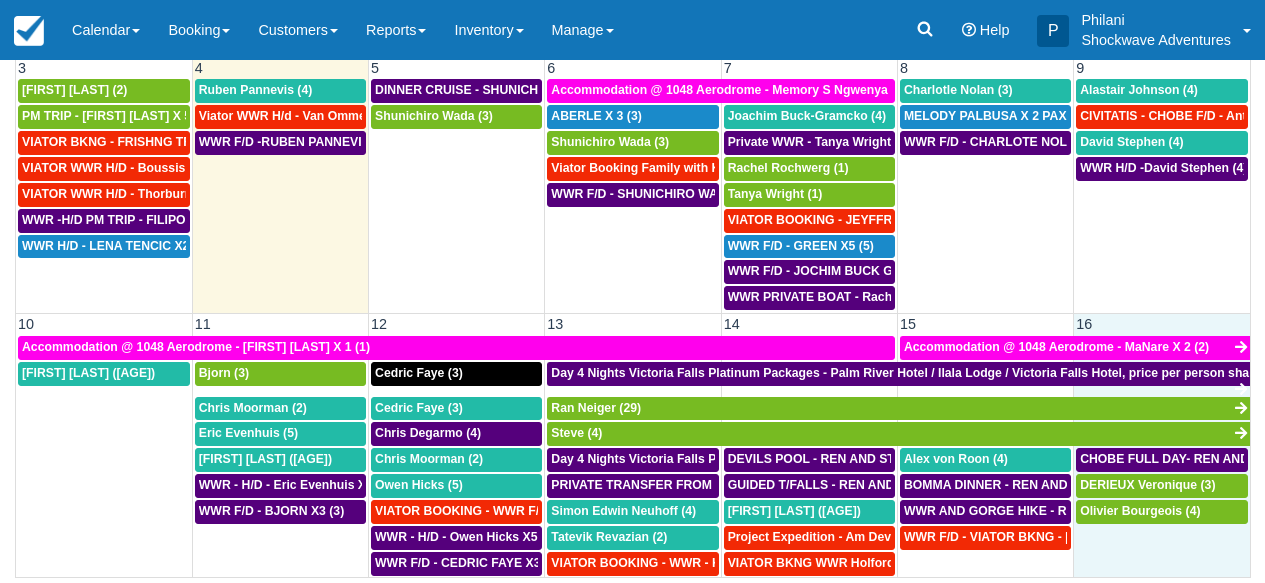 click on "Olivier Bourgeois (4)" at bounding box center [1162, 563] 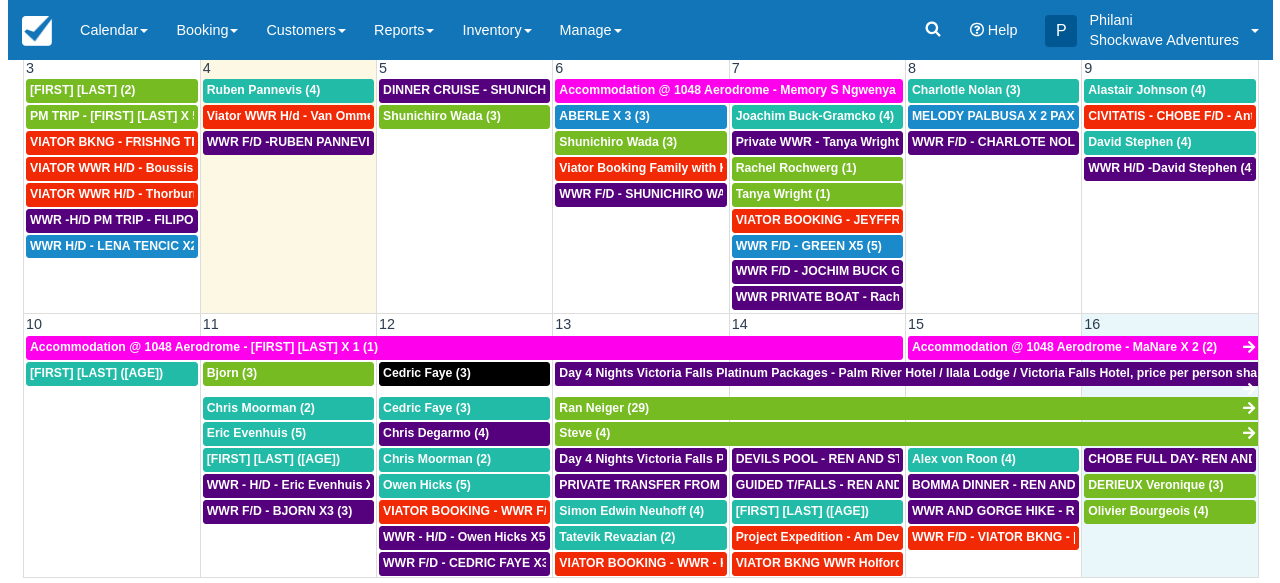 scroll, scrollTop: 195, scrollLeft: 0, axis: vertical 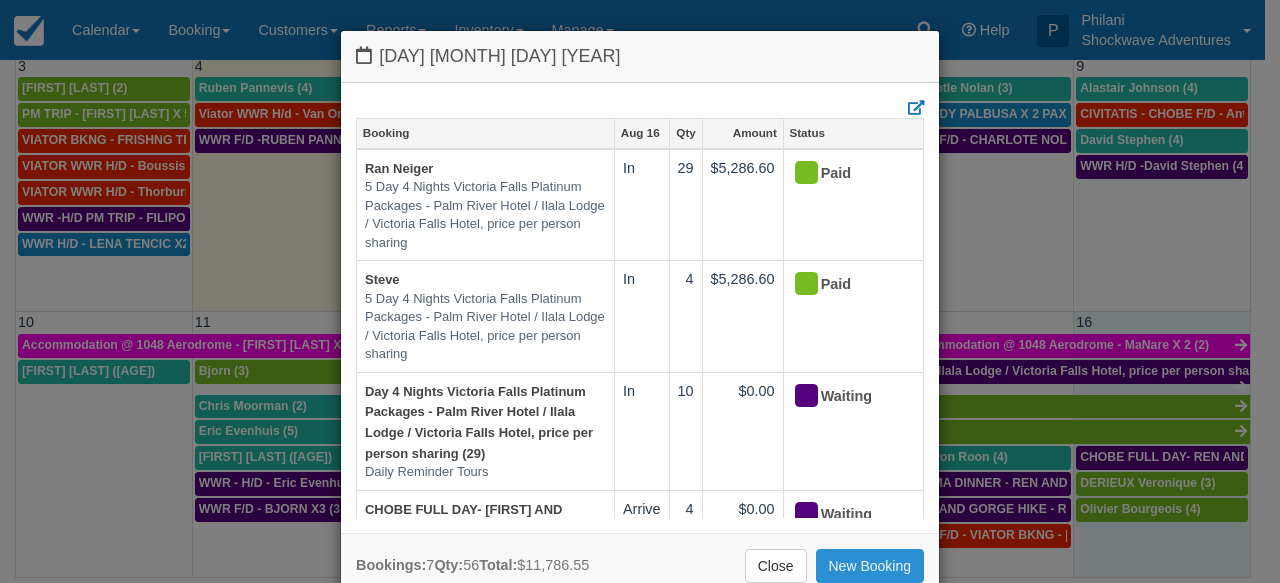click on "New Booking" at bounding box center [870, 566] 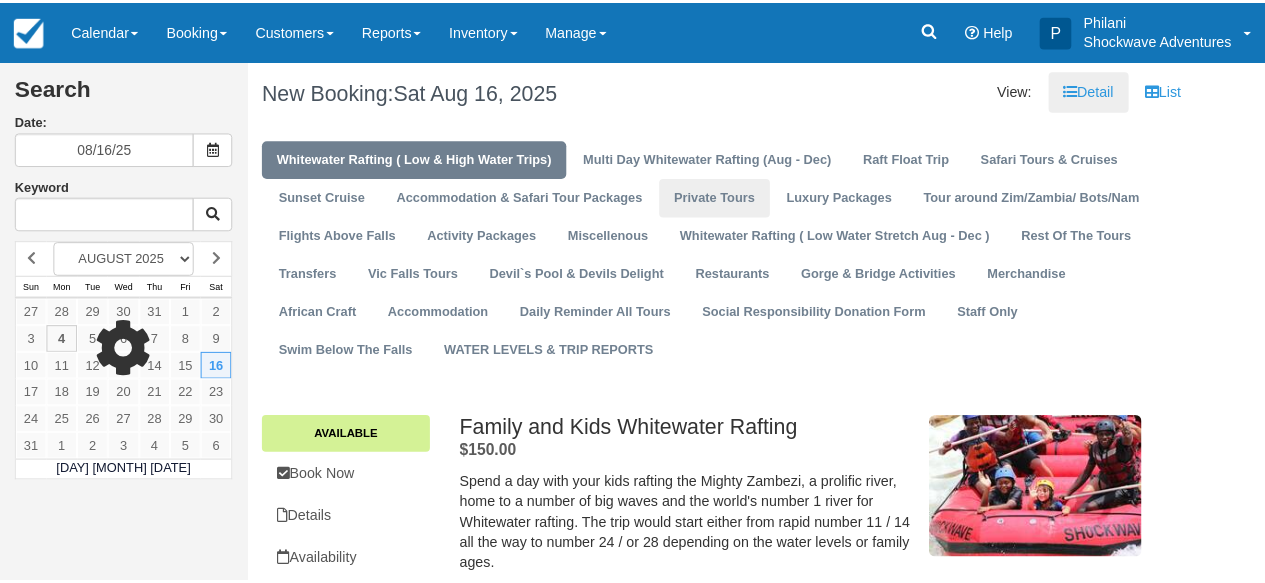 scroll, scrollTop: 0, scrollLeft: 0, axis: both 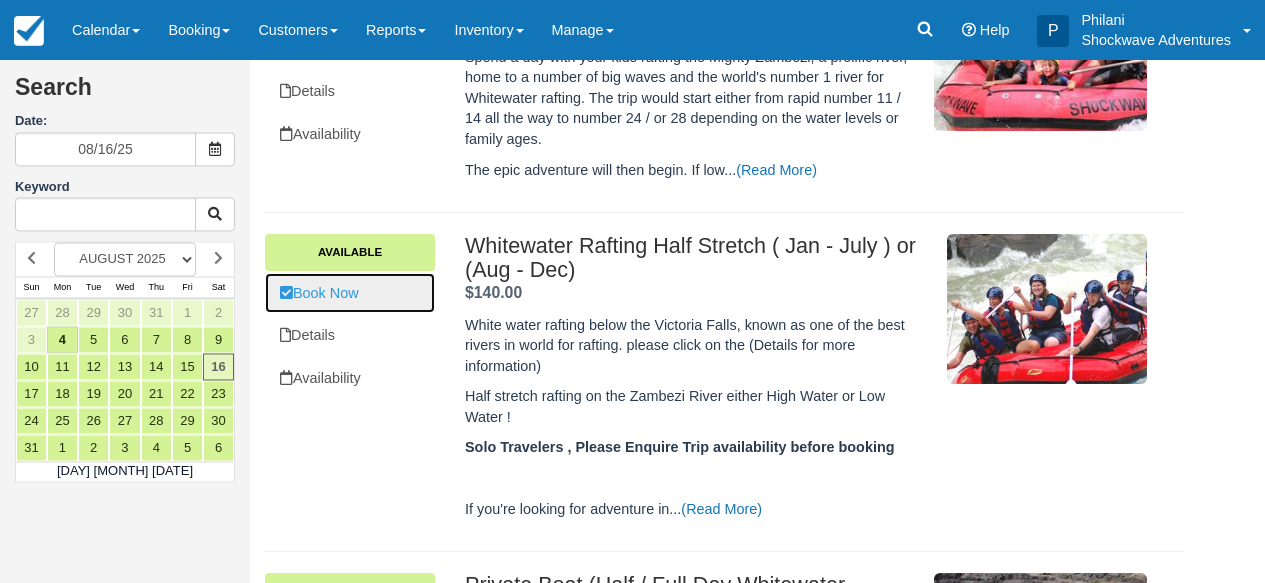 click on "Book Now" at bounding box center [350, 293] 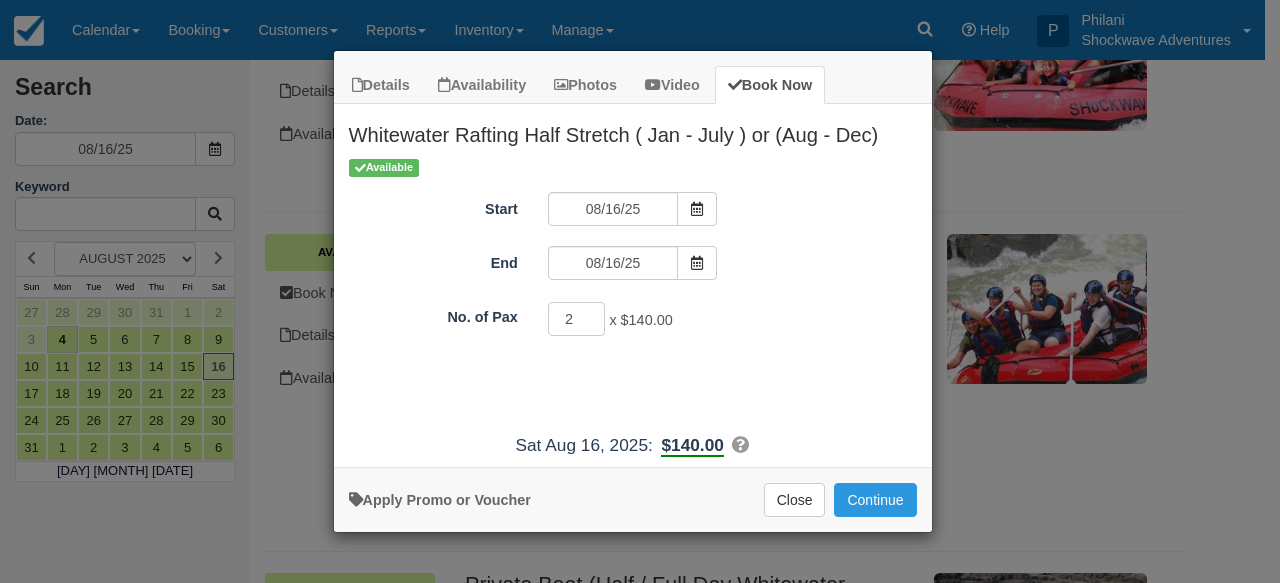 click on "2" at bounding box center [577, 319] 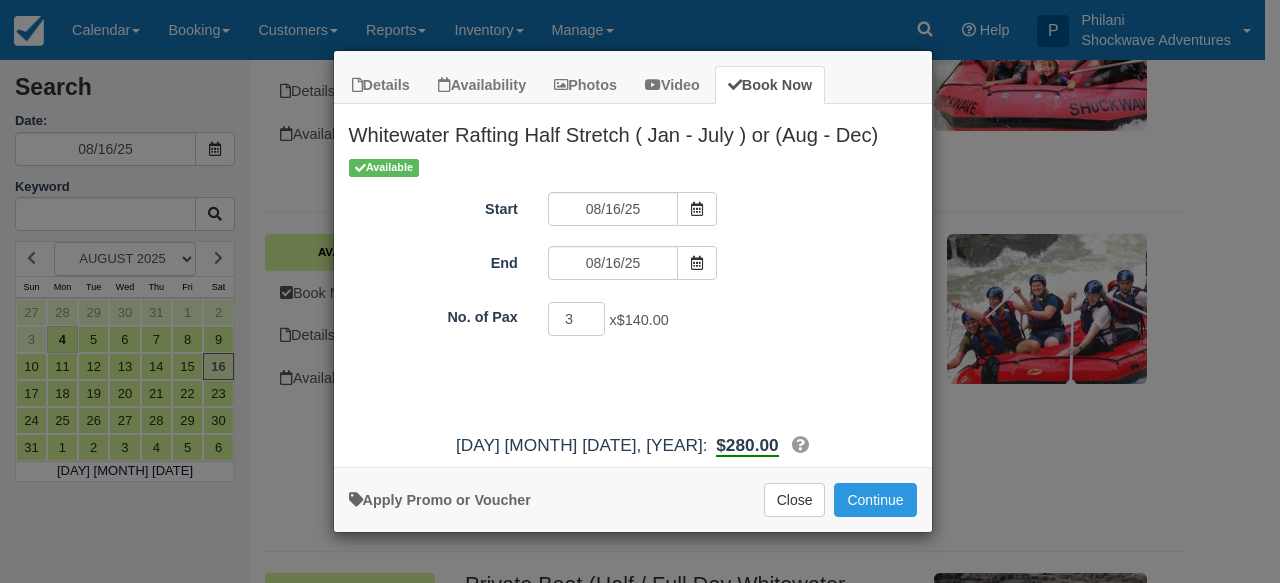 click on "3" at bounding box center (577, 319) 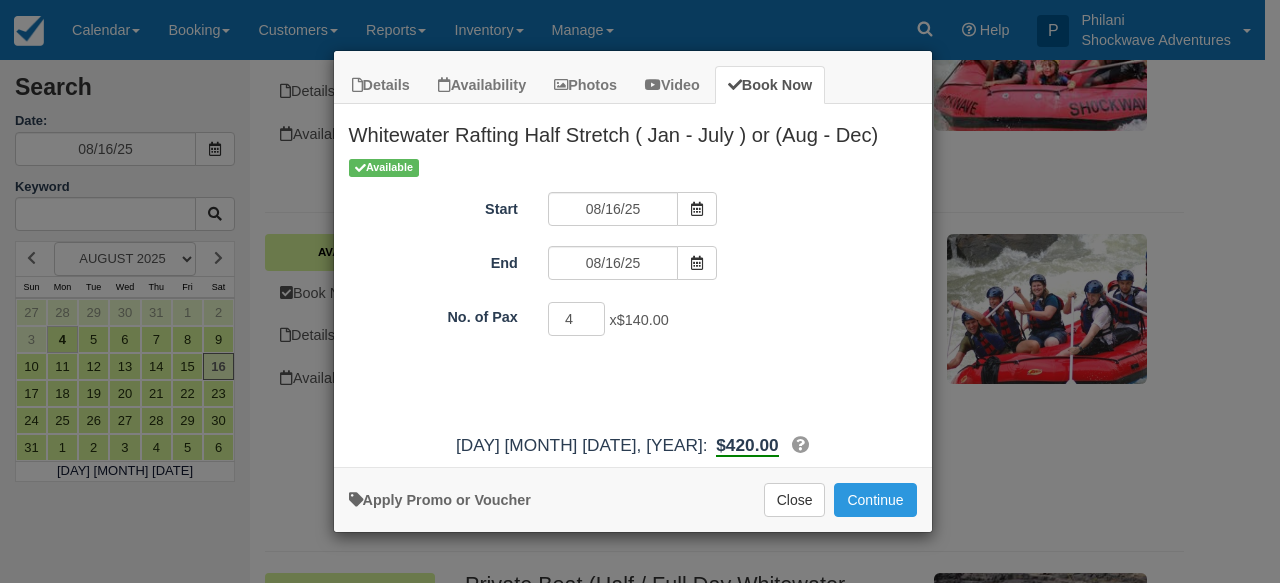 type on "4" 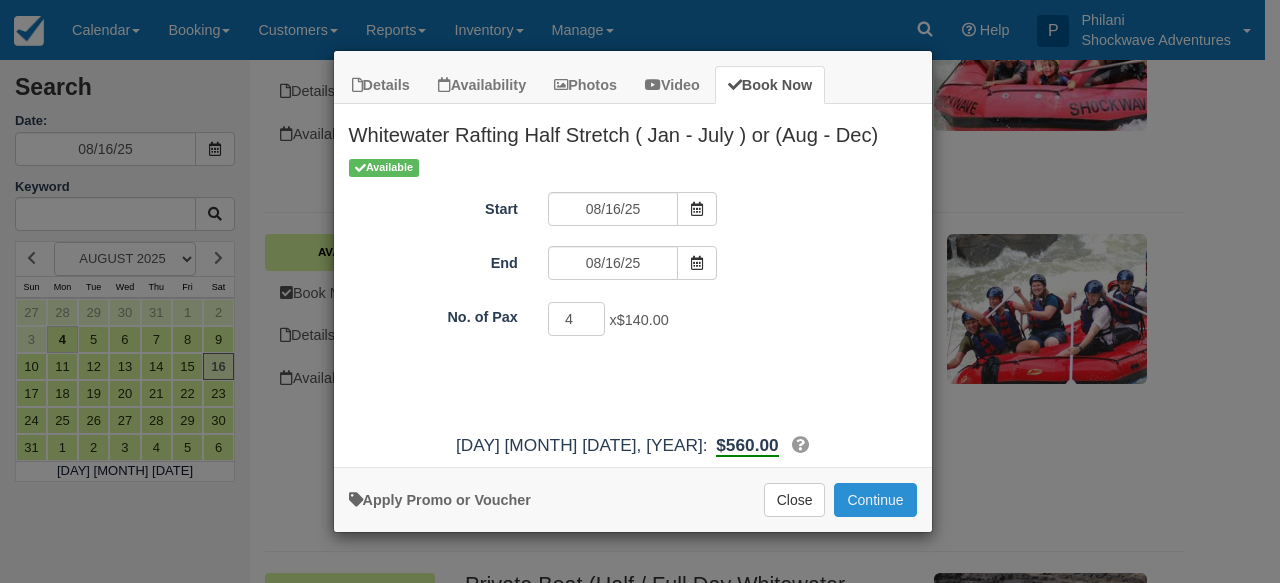 click on "Continue" at bounding box center (875, 500) 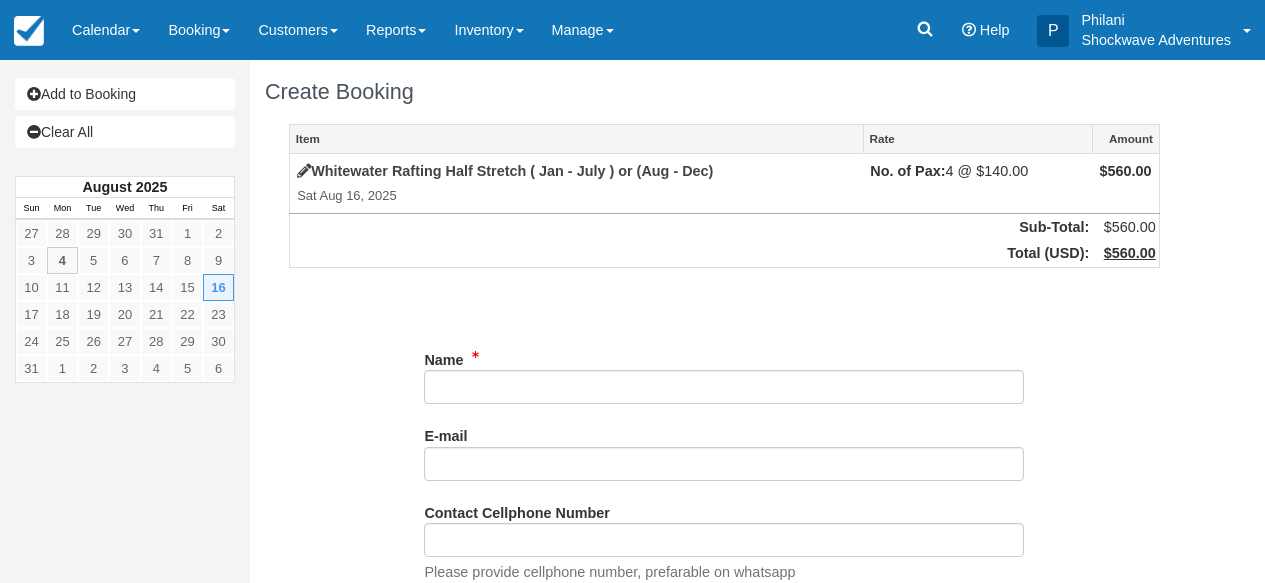 scroll, scrollTop: 0, scrollLeft: 0, axis: both 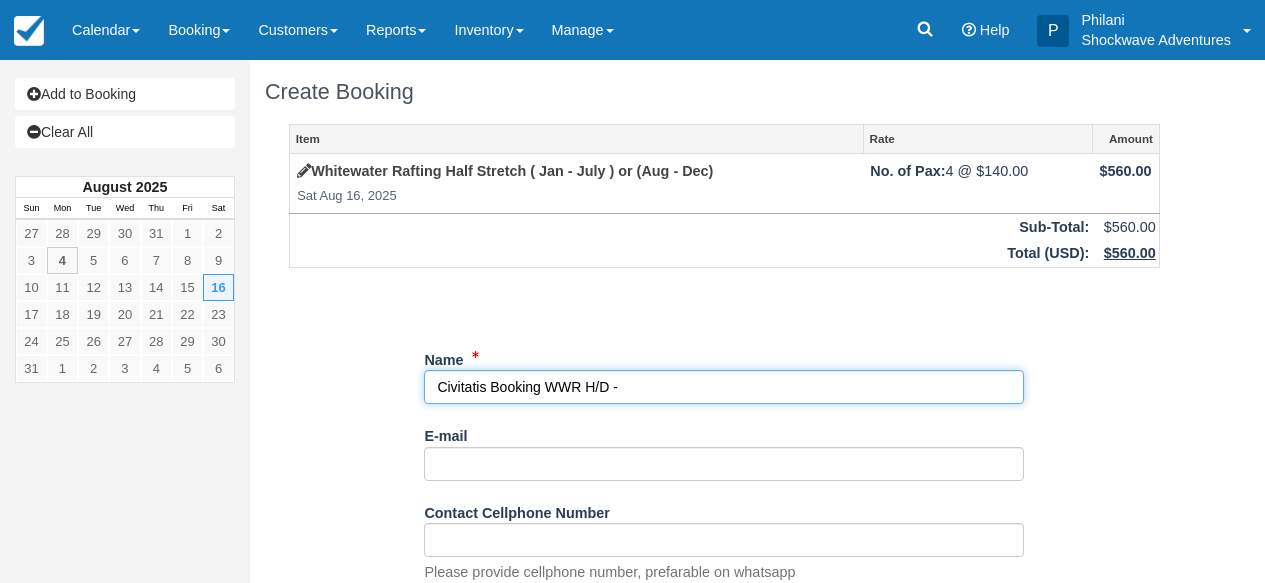 paste on "Jesus" 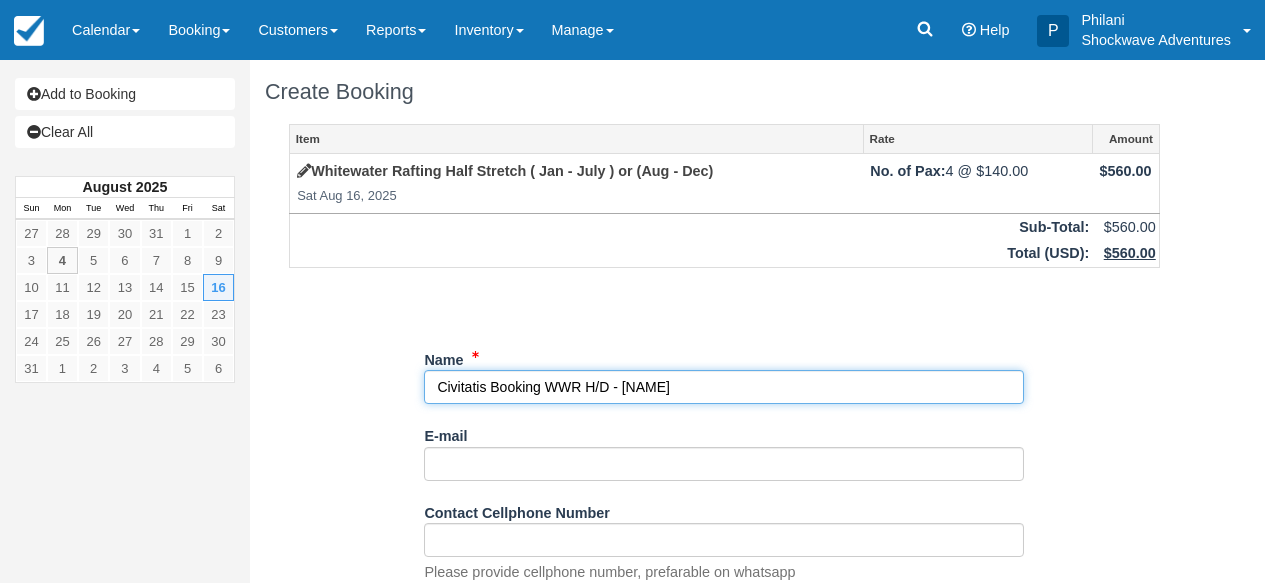 click on "Name" at bounding box center (724, 387) 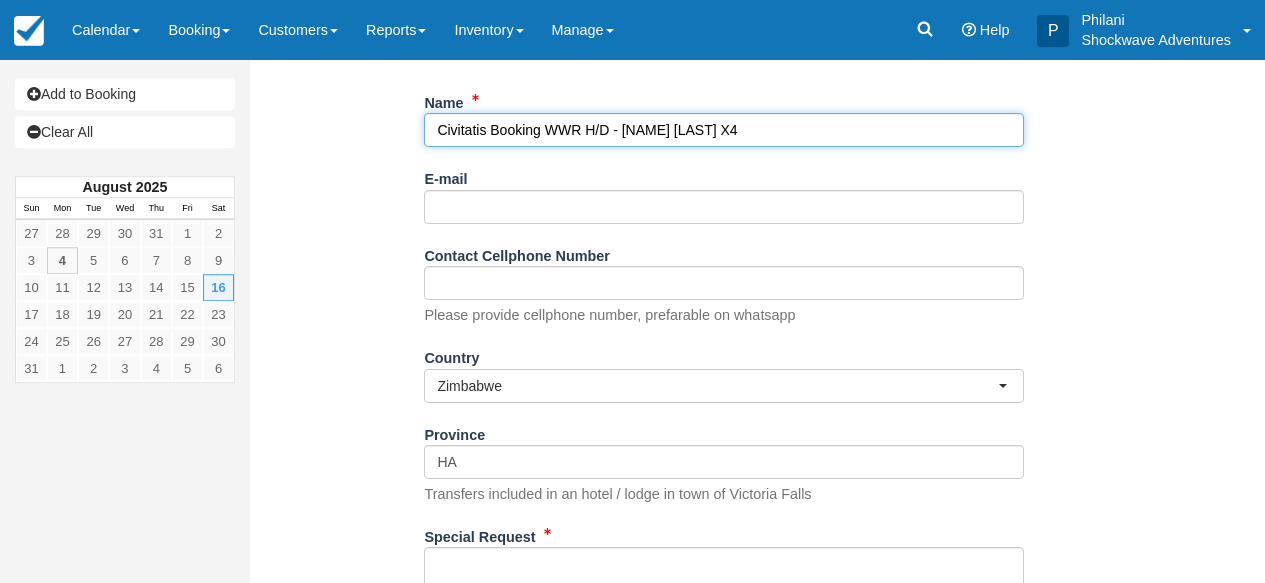 scroll, scrollTop: 262, scrollLeft: 0, axis: vertical 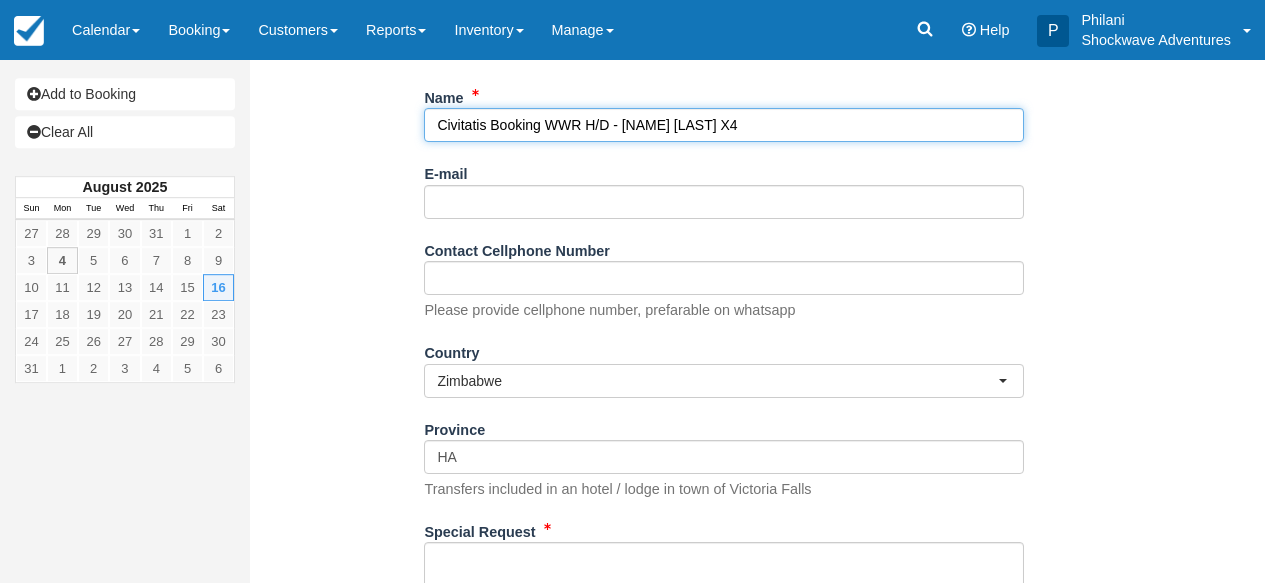 type on "Civitatis Booking WWR H/D - Jesus Moreno Soler X4" 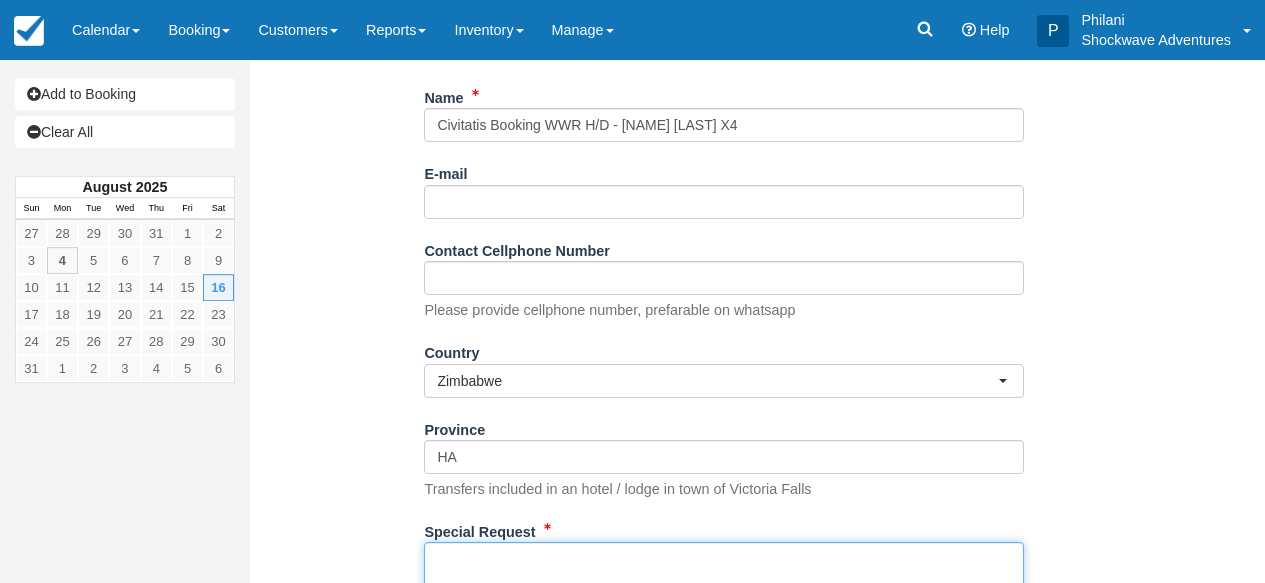 click on "Special Request" at bounding box center [724, 569] 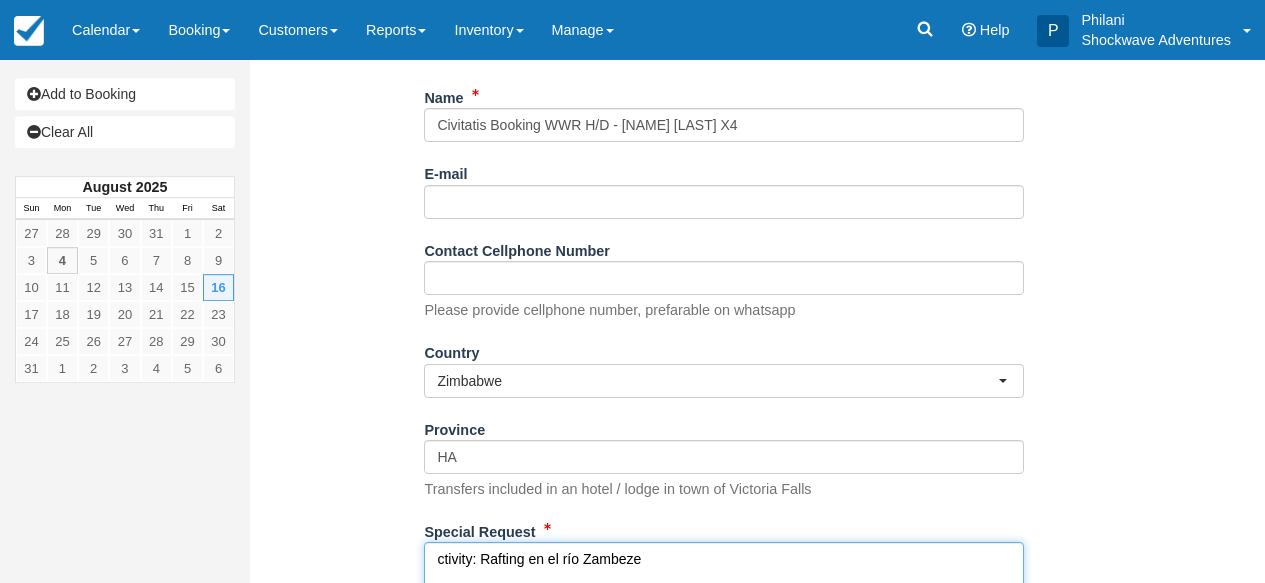 scroll, scrollTop: 712, scrollLeft: 0, axis: vertical 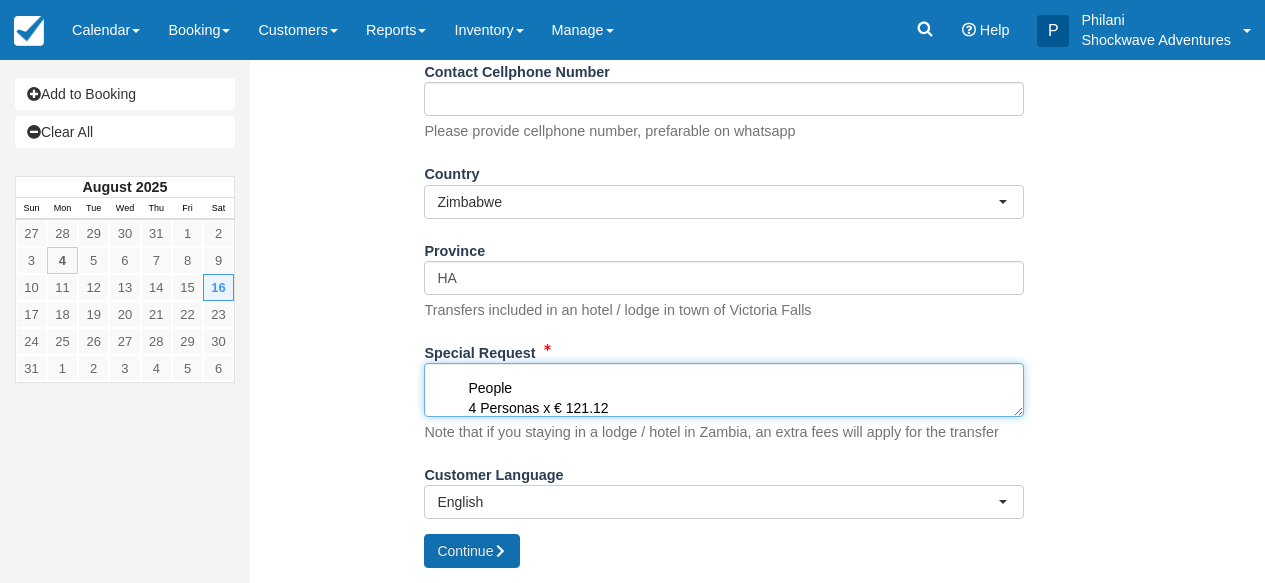 type on "ctivity: Rafting en el río Zambeze
Reservation number: 32733307
City: Livingstone
Language: Inglés
Internal code: Whitewater rafting on the Zambezi River
Date: Saturday, august 16, 2025
Hour: 7:30 (7:30 am)
Pickup point: RADISSON BLU MOSI-OA-TUNYA LIVINGSTON RESORT
People
4 Personas x € 121.12" 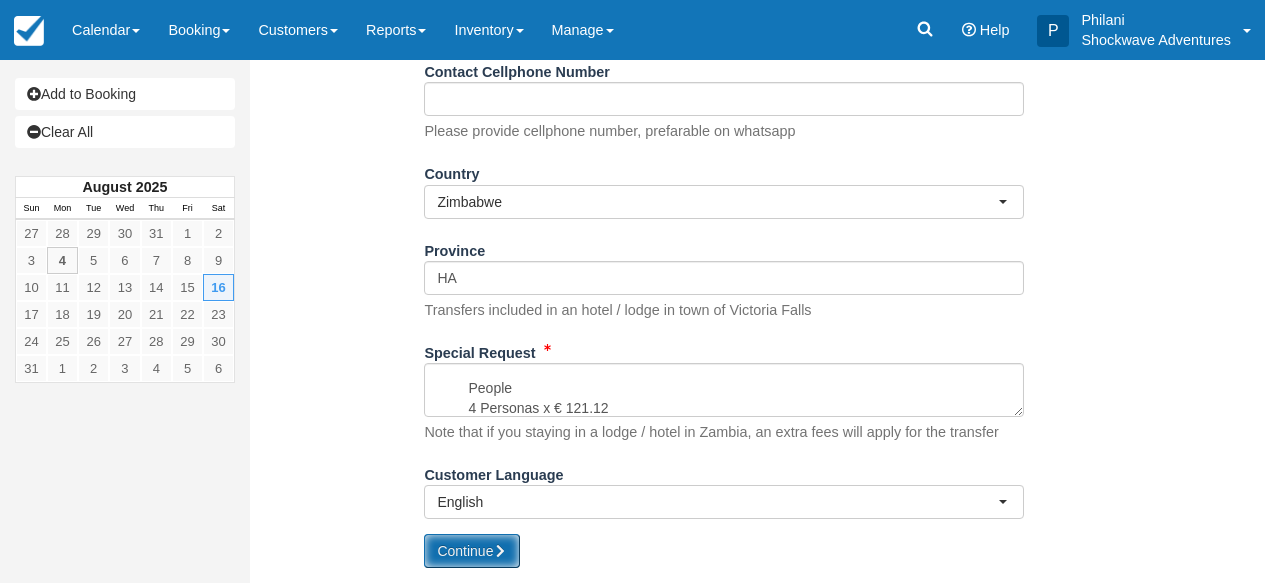 click on "Continue" at bounding box center [472, 551] 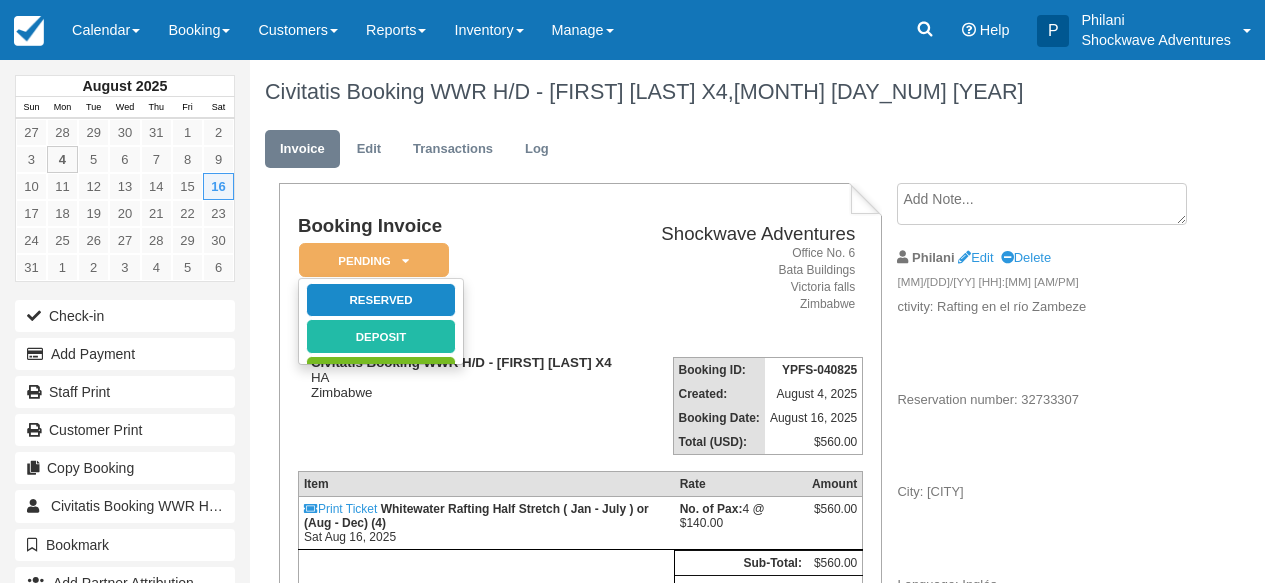 scroll, scrollTop: 0, scrollLeft: 0, axis: both 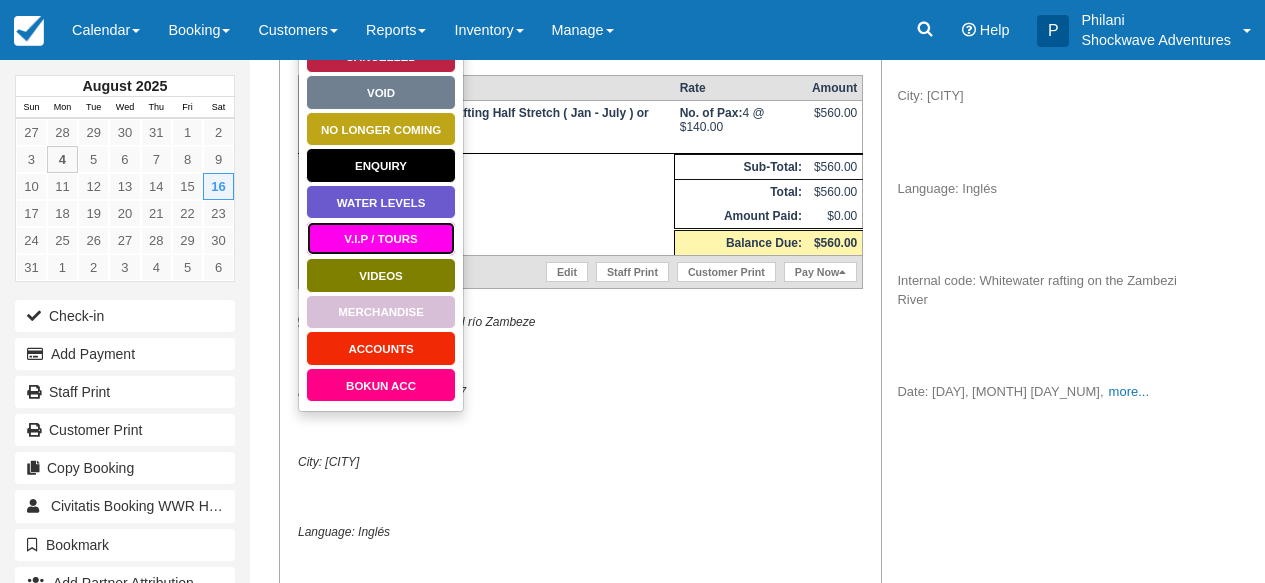 click on "V.I.P / TOURS" at bounding box center [381, 238] 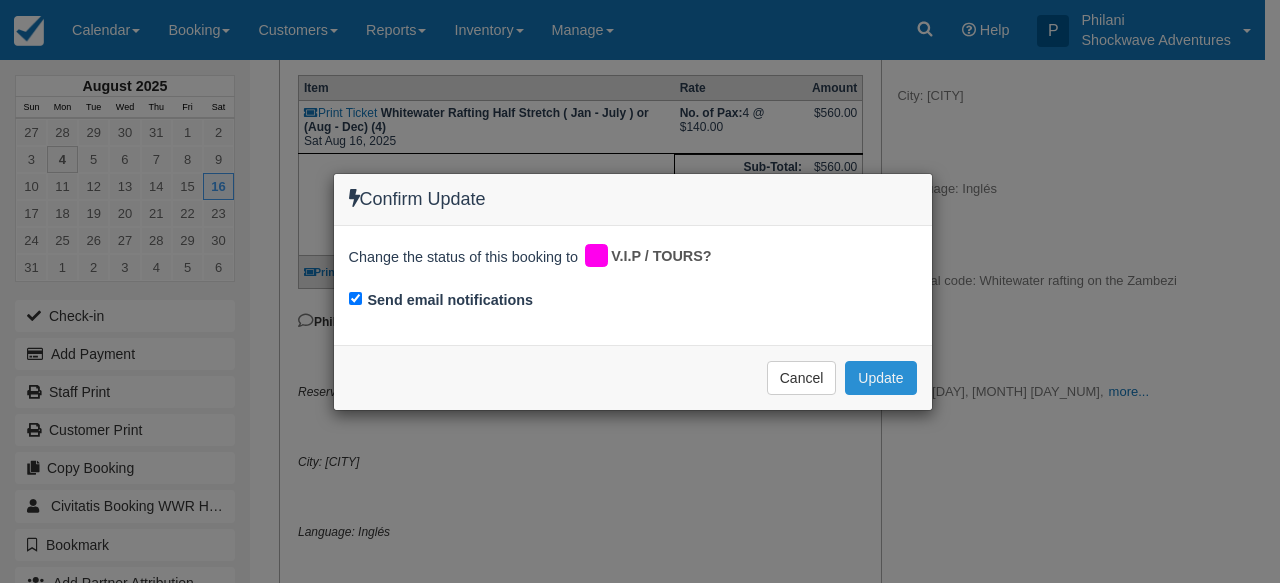 click on "Update" at bounding box center (880, 378) 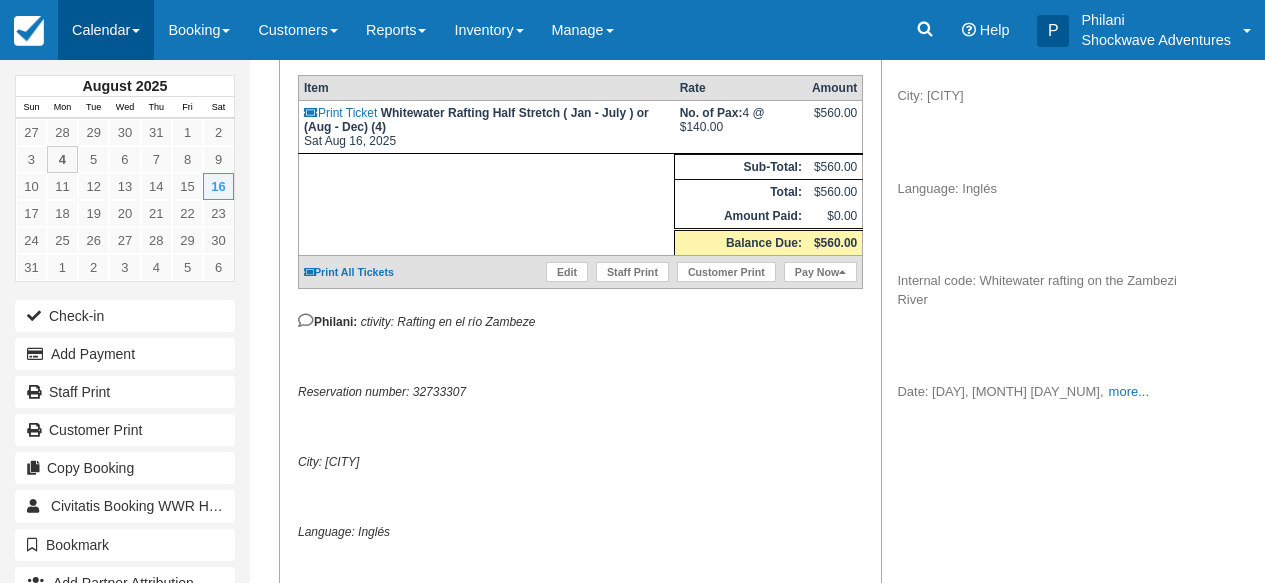 click on "Calendar" at bounding box center (106, 30) 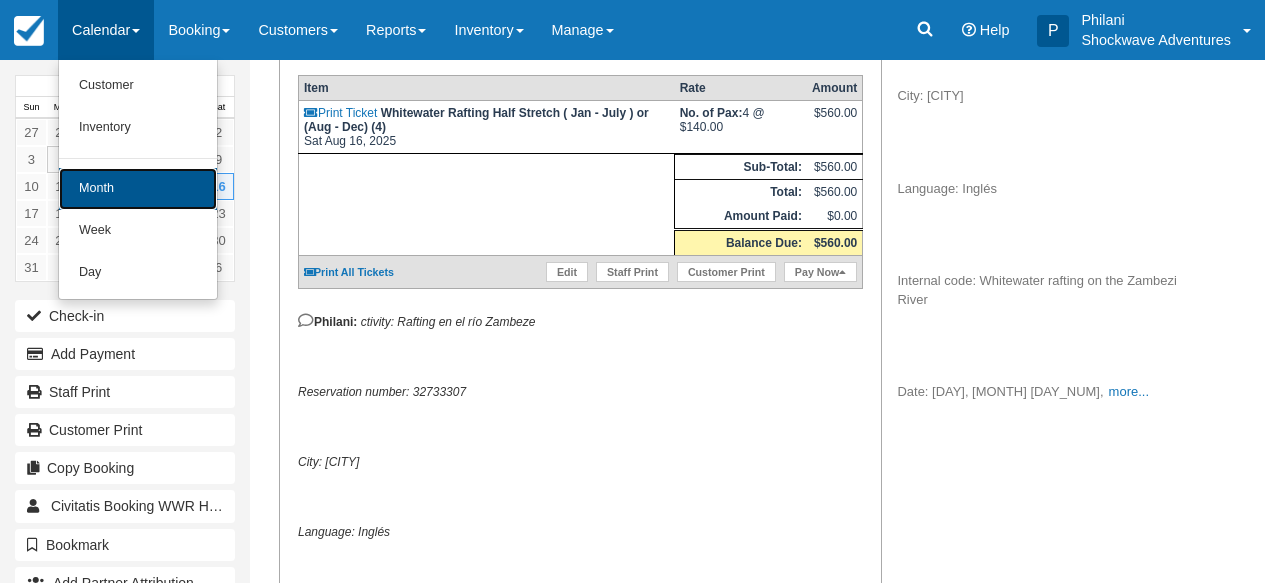 click on "Month" at bounding box center (138, 189) 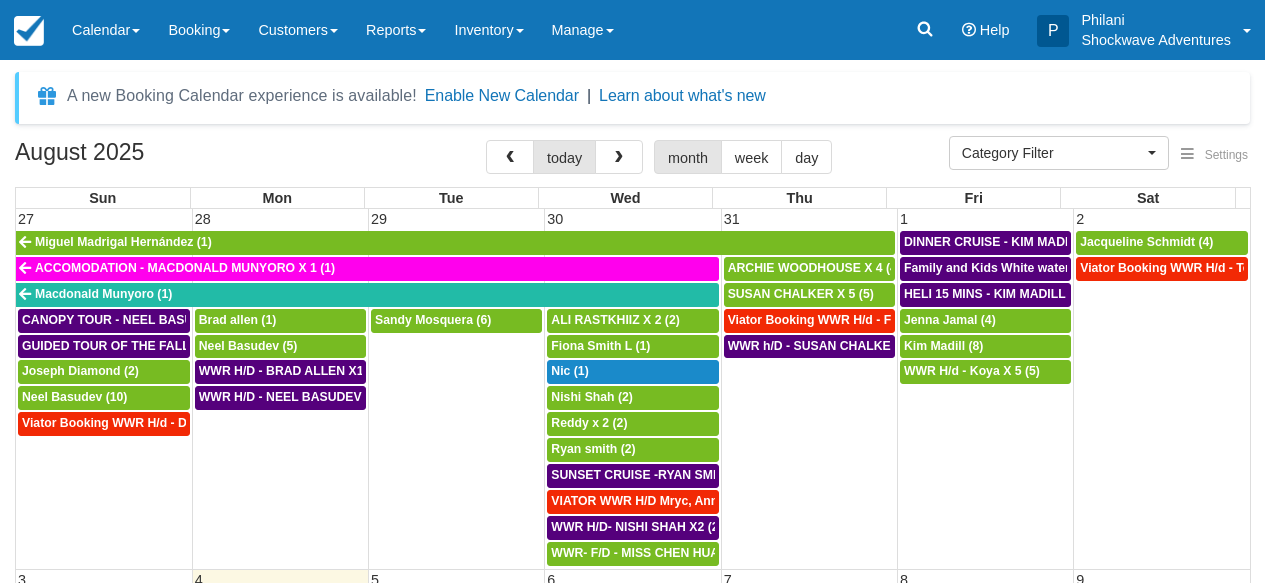 select 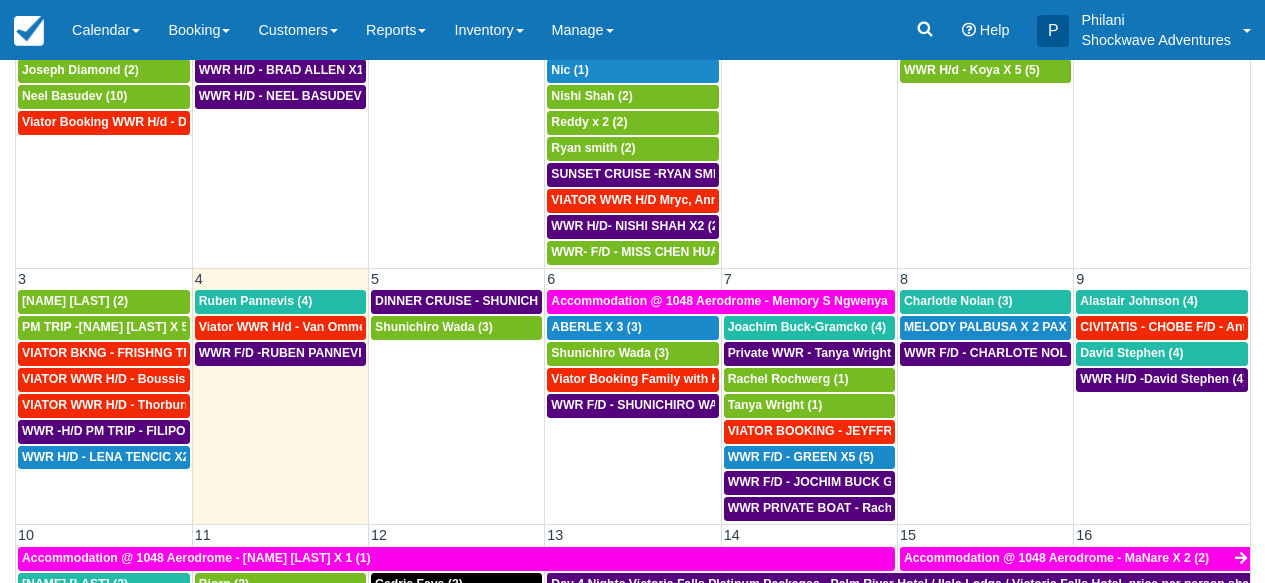 scroll, scrollTop: 319, scrollLeft: 0, axis: vertical 